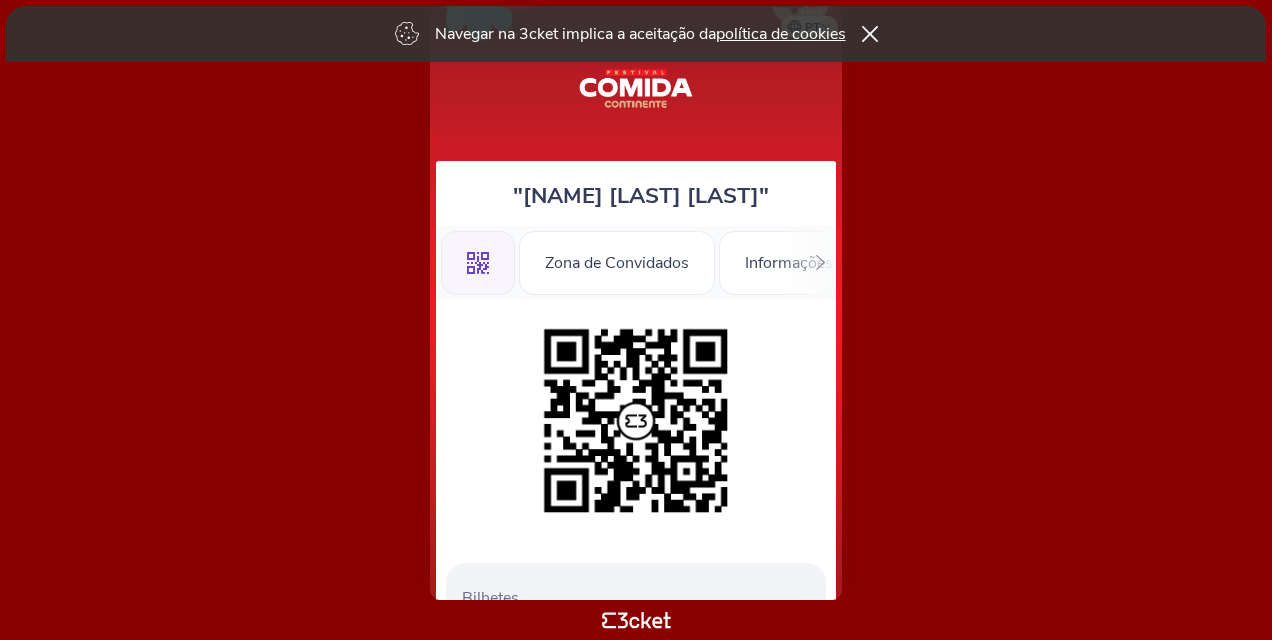 scroll, scrollTop: 0, scrollLeft: 0, axis: both 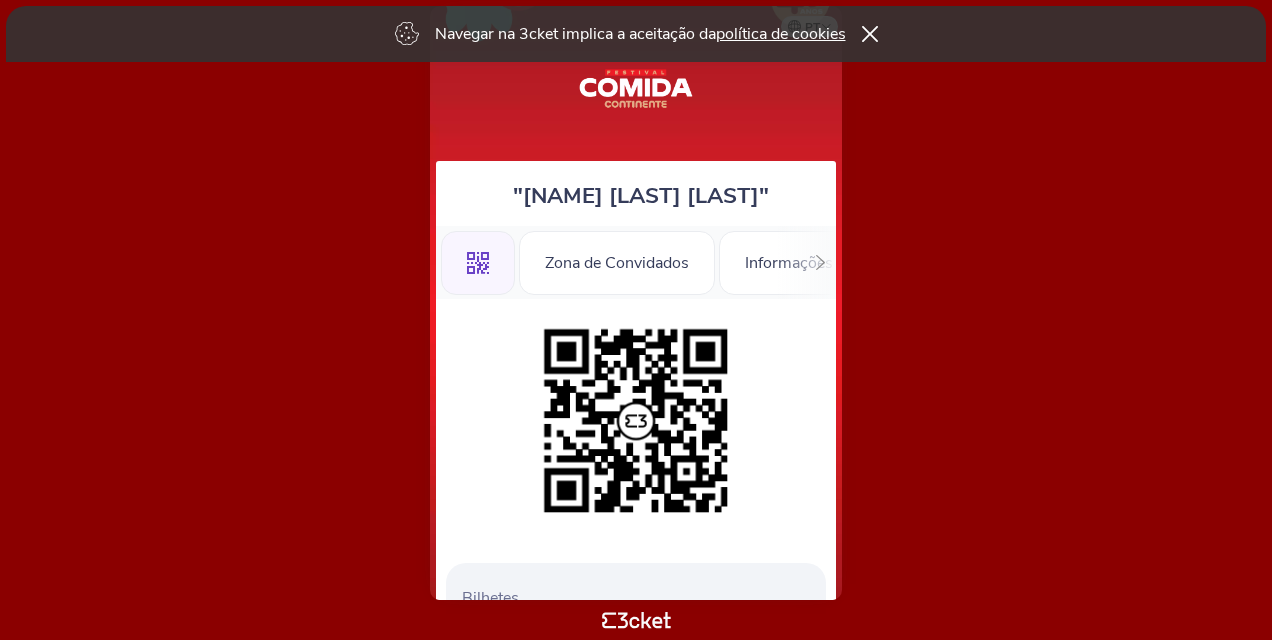 click on "Bilhetes
Dia 13 - Entrada Zona de Convidados
domingo, 13 jul" at bounding box center [636, 421] 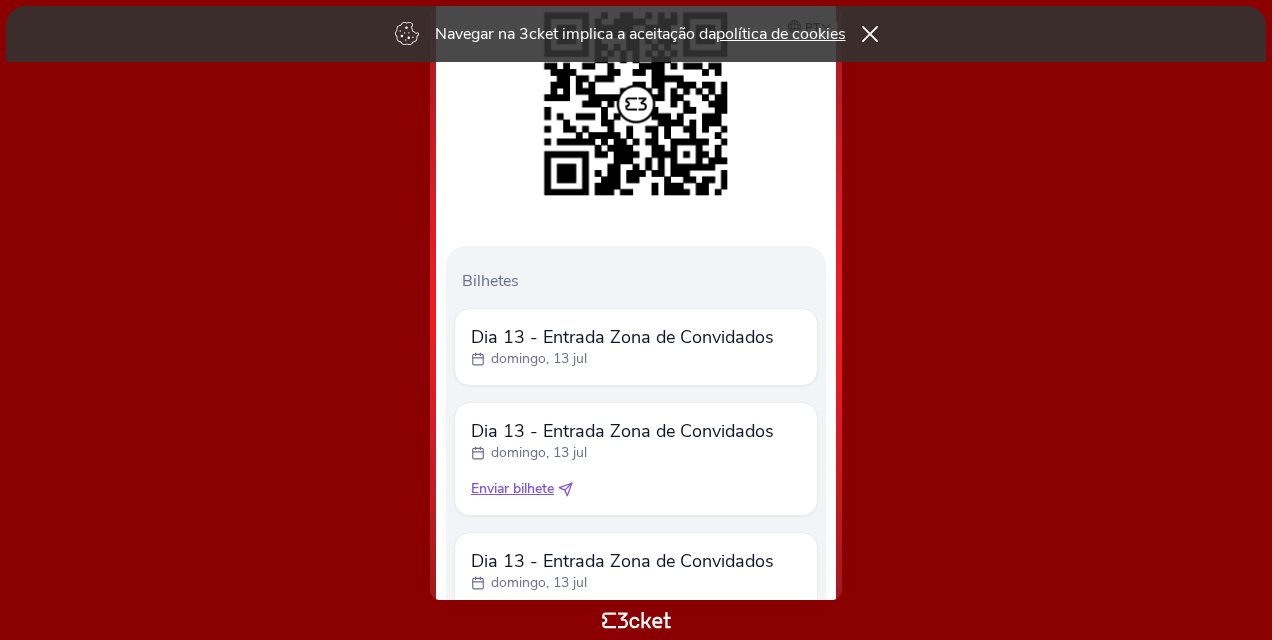scroll, scrollTop: 496, scrollLeft: 0, axis: vertical 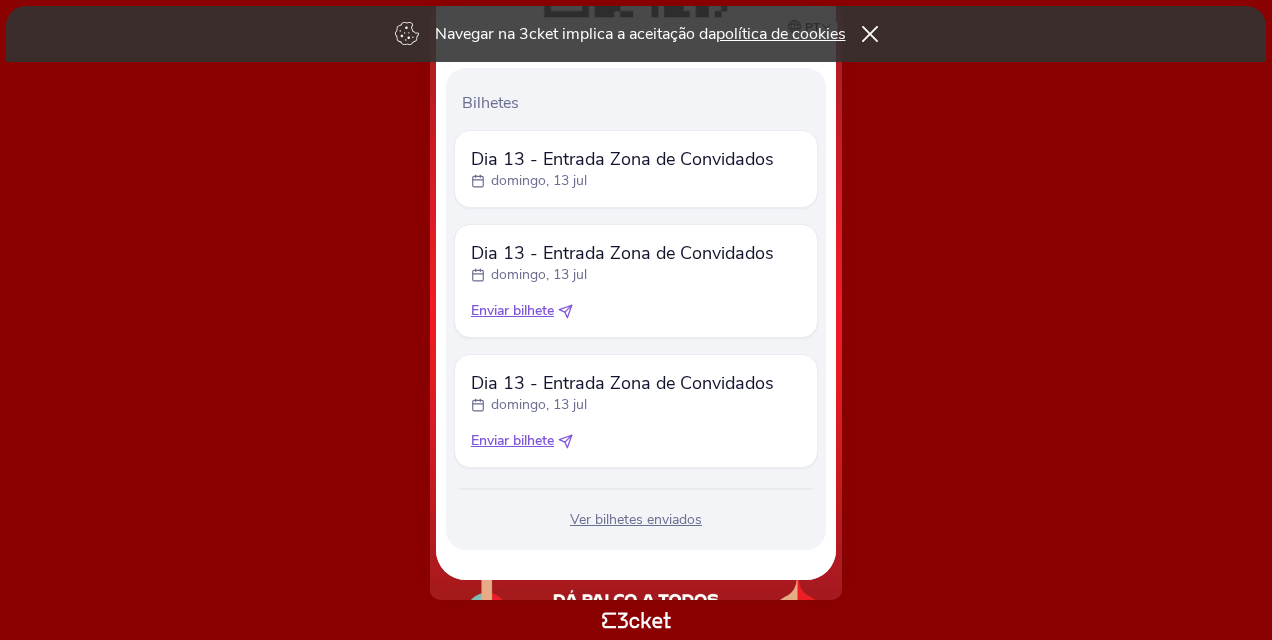 click at bounding box center [568, 308] 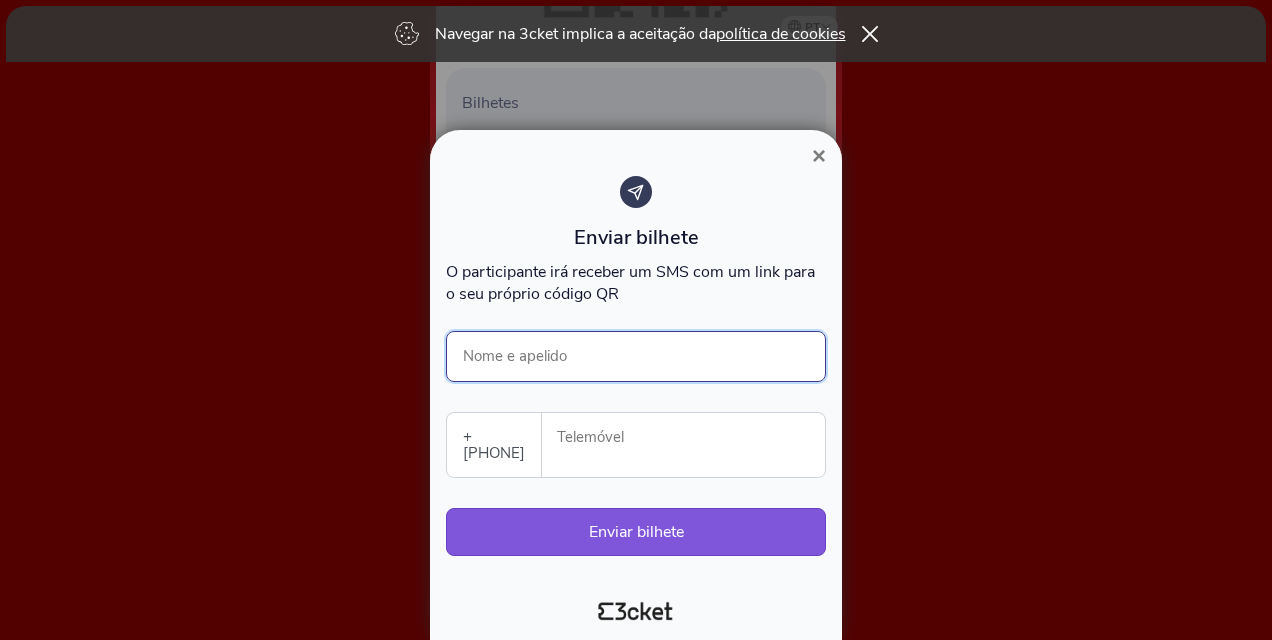 click on "Nome e apelido" at bounding box center (636, 356) 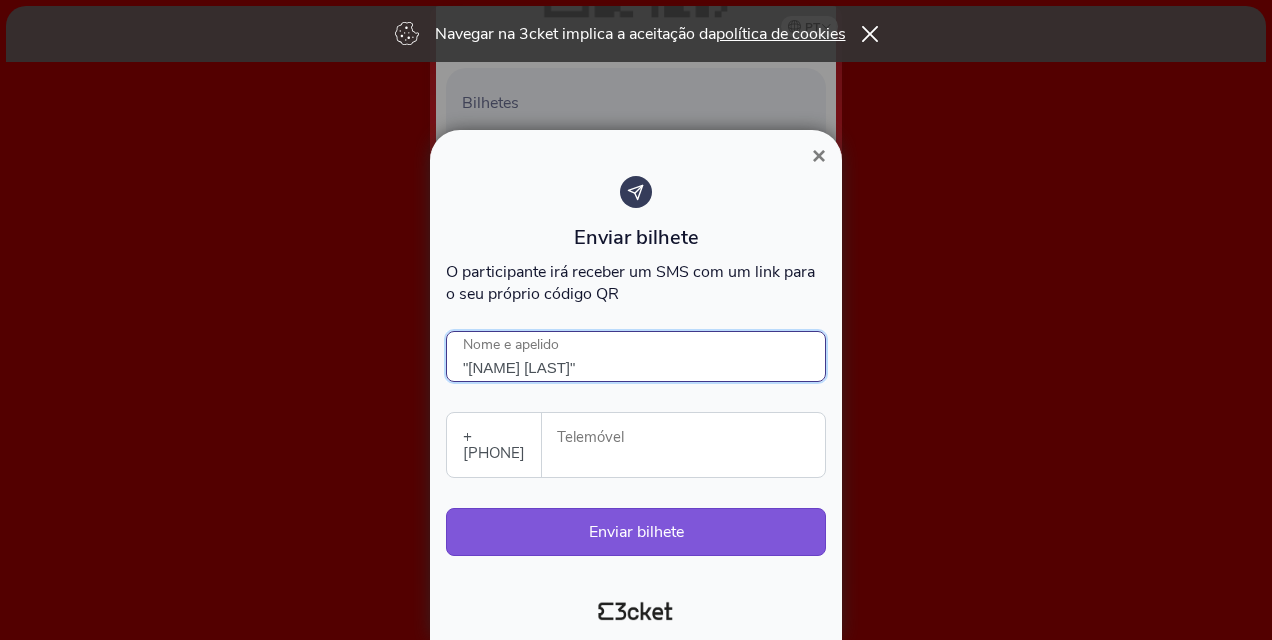 type on ""[NAME] [LAST]"" 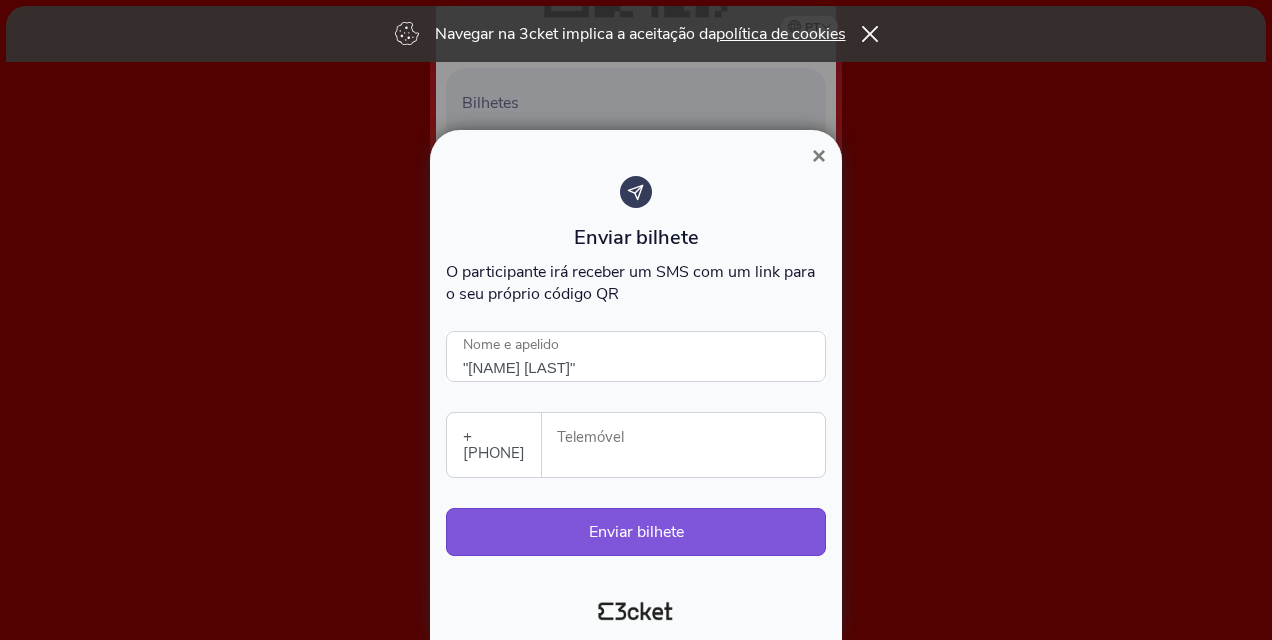 type on "[PHONE]" 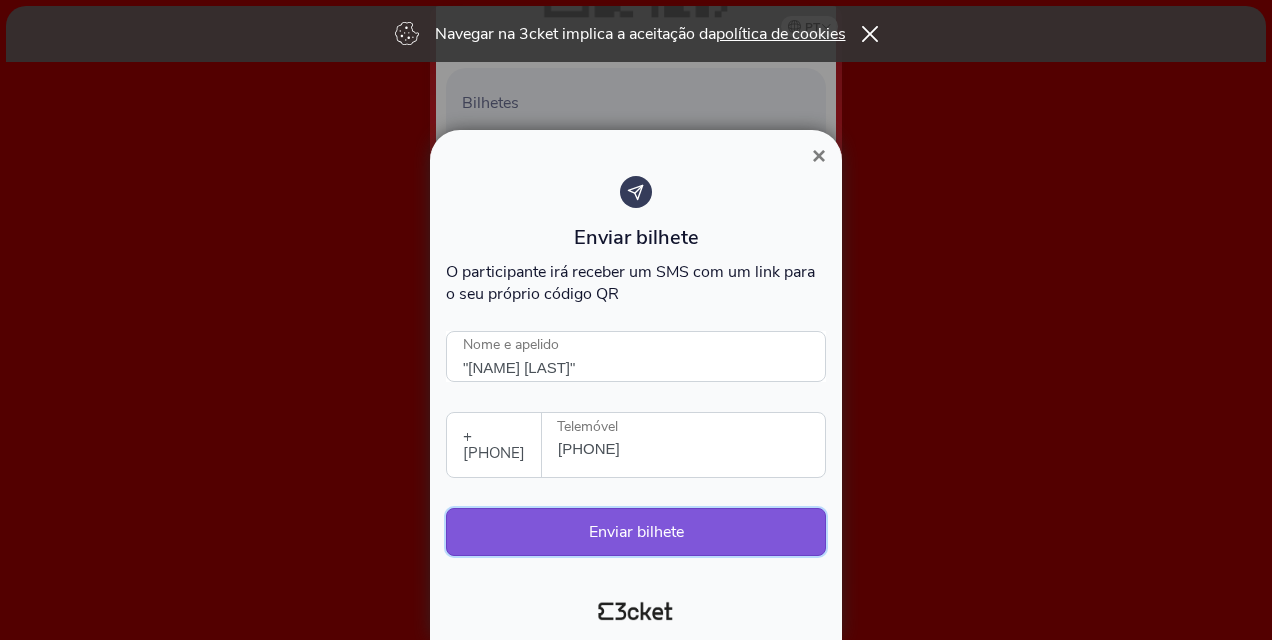 click on "Enviar bilhete" at bounding box center [636, 532] 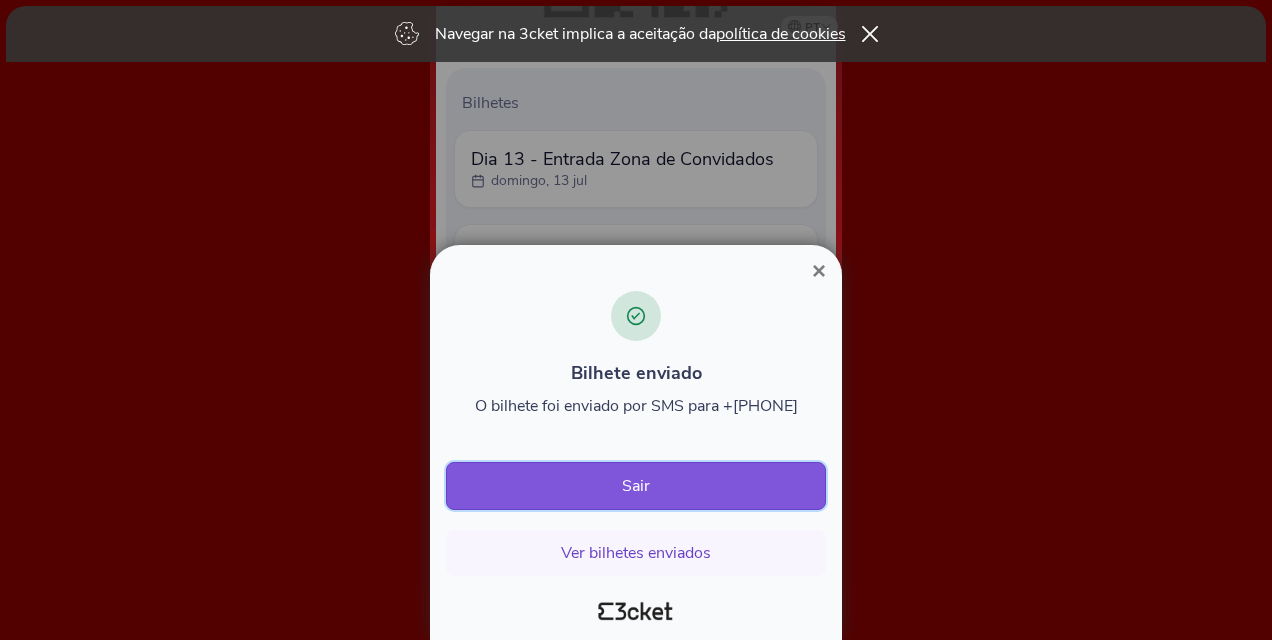 click on "Sair" at bounding box center [636, 486] 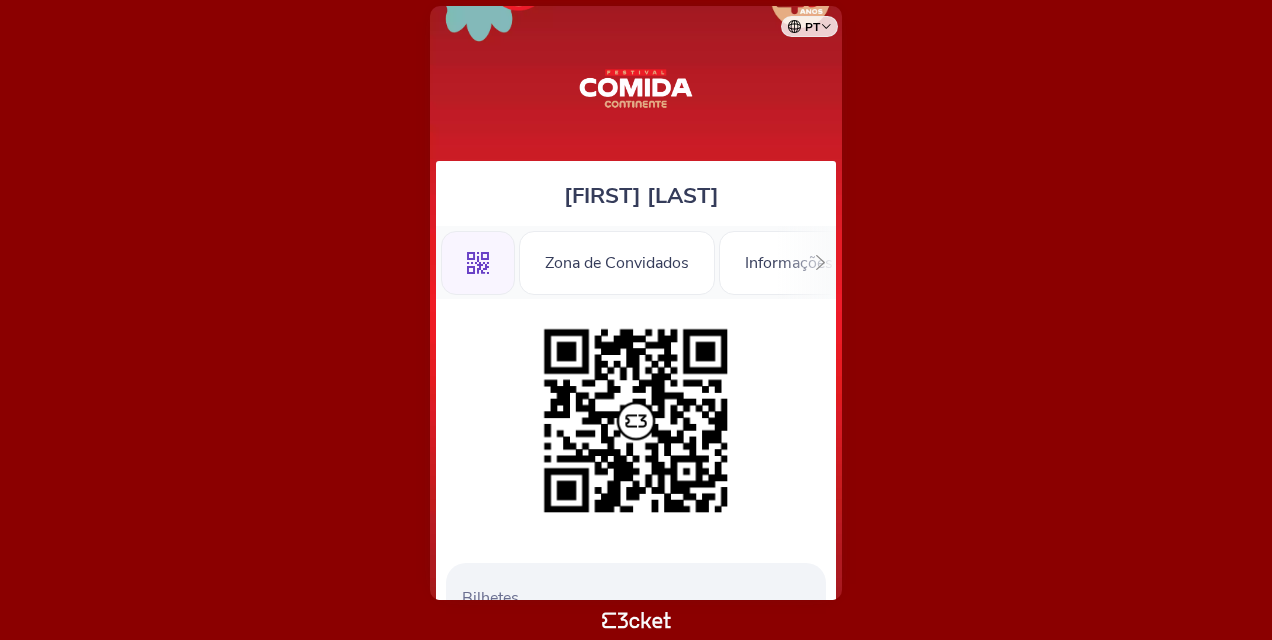 scroll, scrollTop: 0, scrollLeft: 0, axis: both 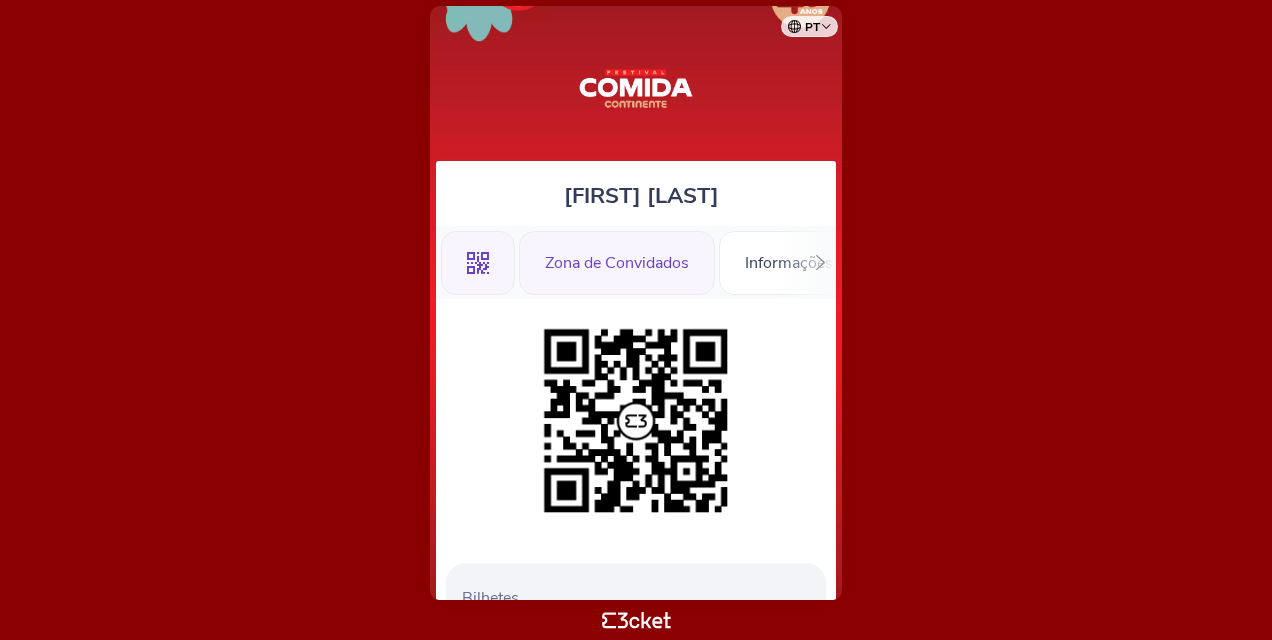 click on "Zona de Convidados" at bounding box center (617, 263) 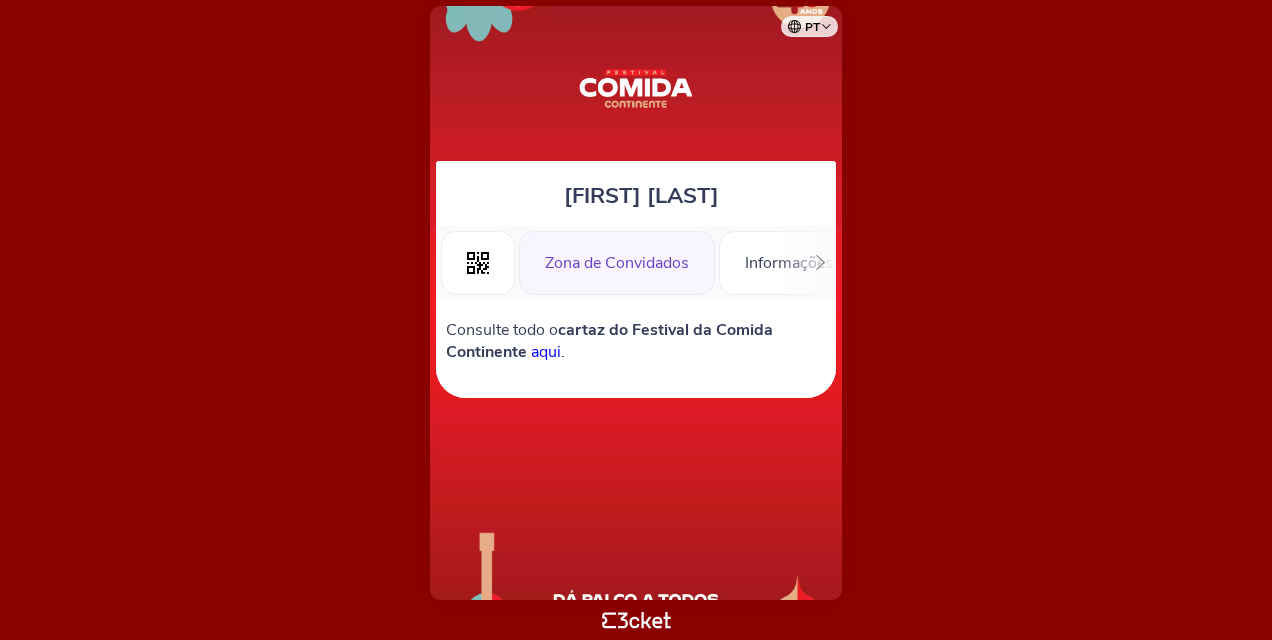 scroll, scrollTop: 0, scrollLeft: 0, axis: both 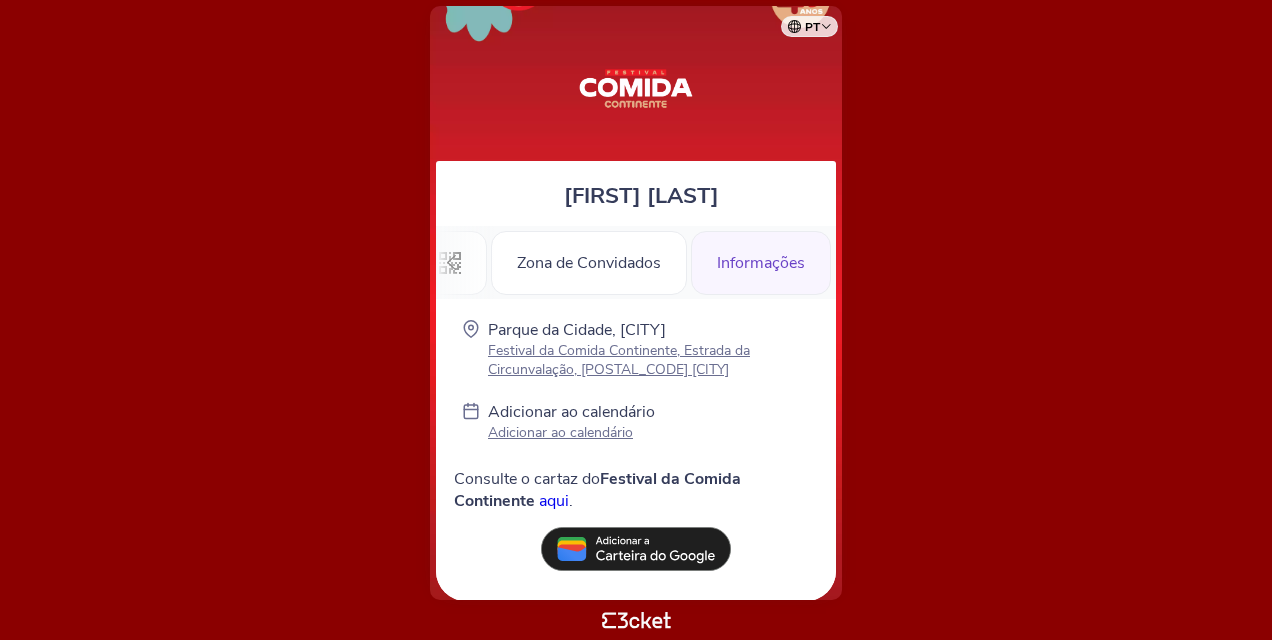 click at bounding box center [451, 262] 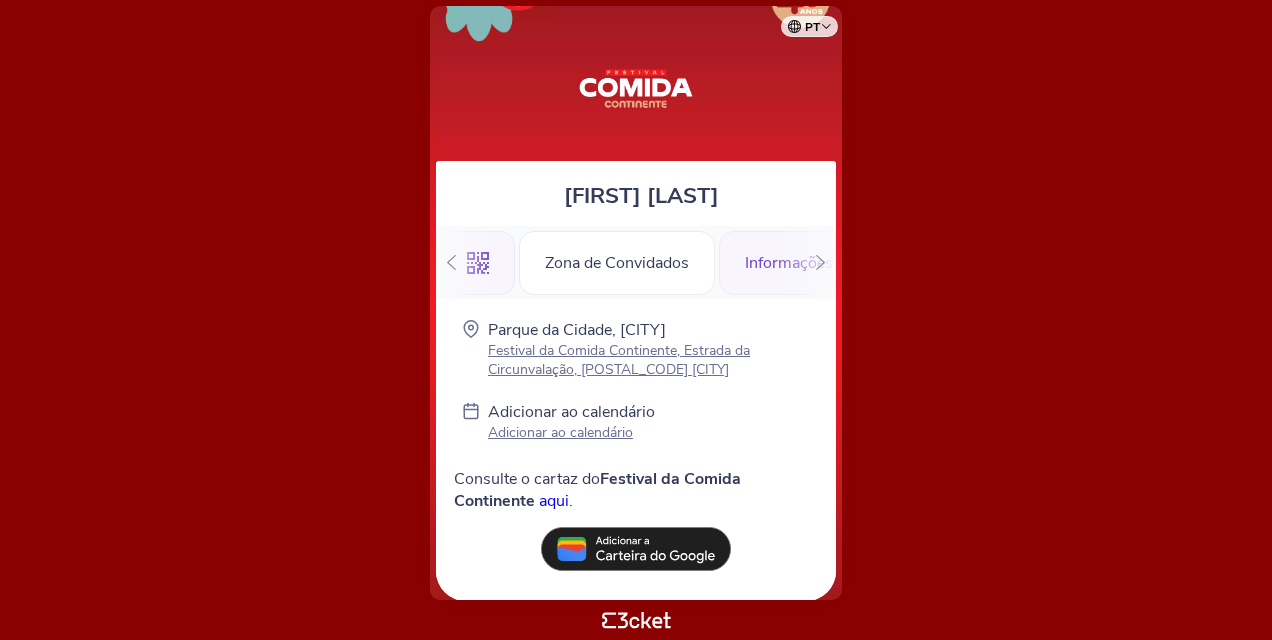 scroll, scrollTop: 0, scrollLeft: 0, axis: both 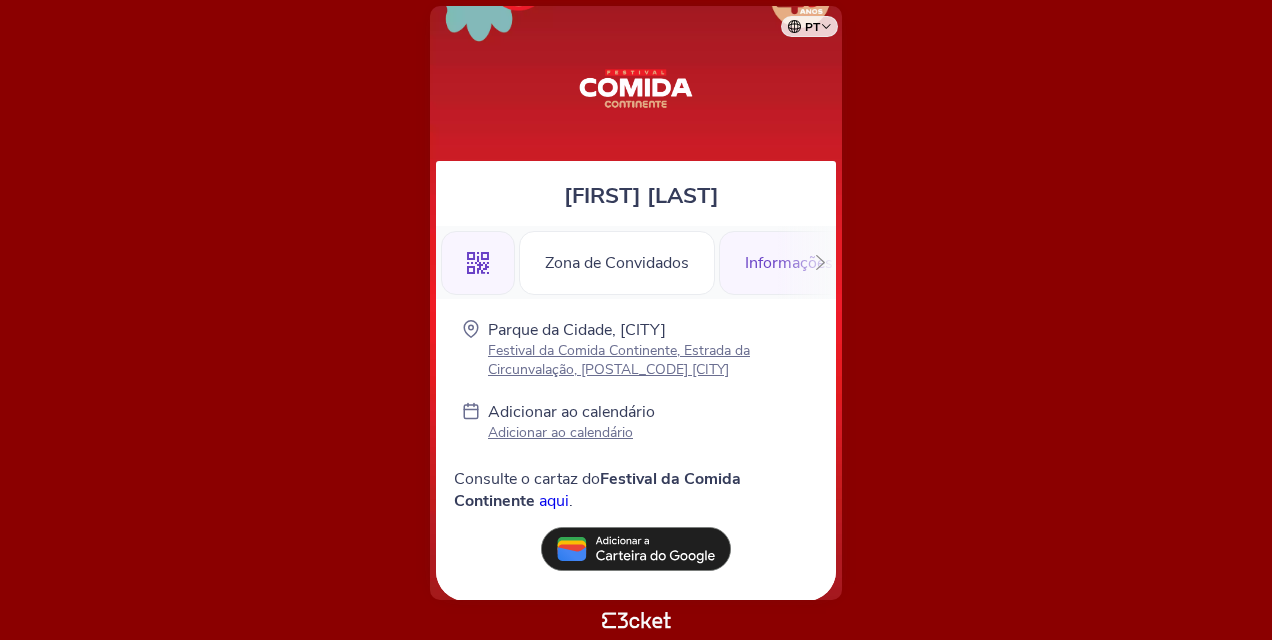 click at bounding box center [478, 263] 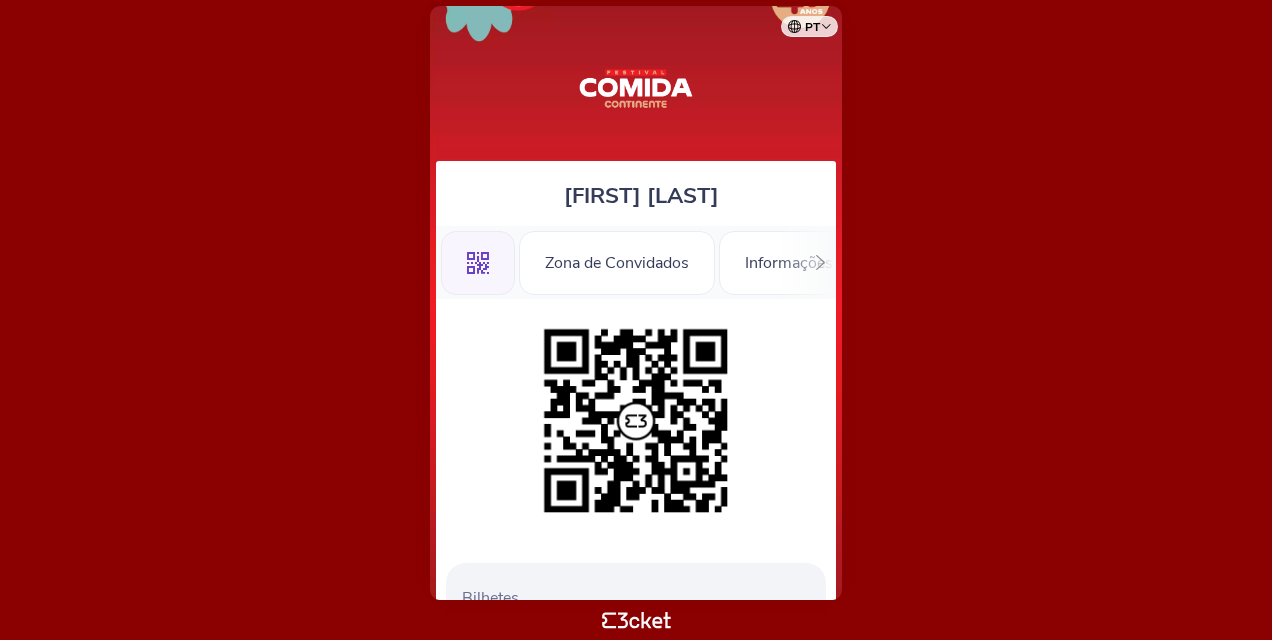 scroll, scrollTop: 0, scrollLeft: 0, axis: both 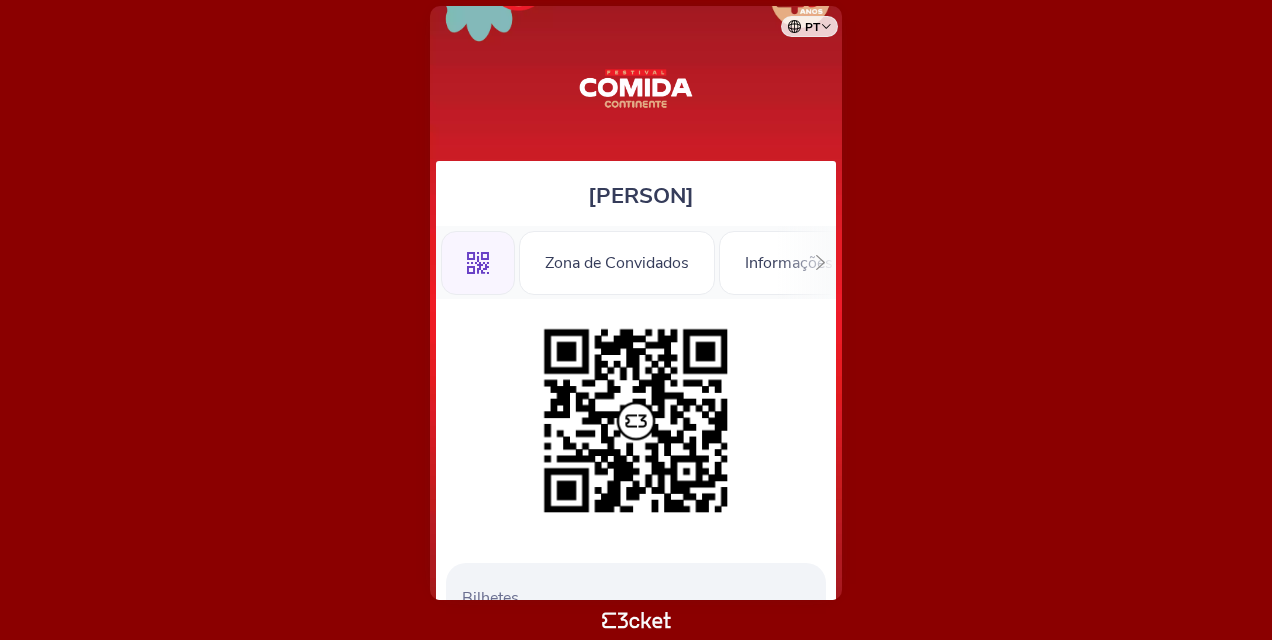 click on "Bilhetes
Dia 13 - Entrada Zona de Convidados
domingo, 13 jul" at bounding box center [636, 421] 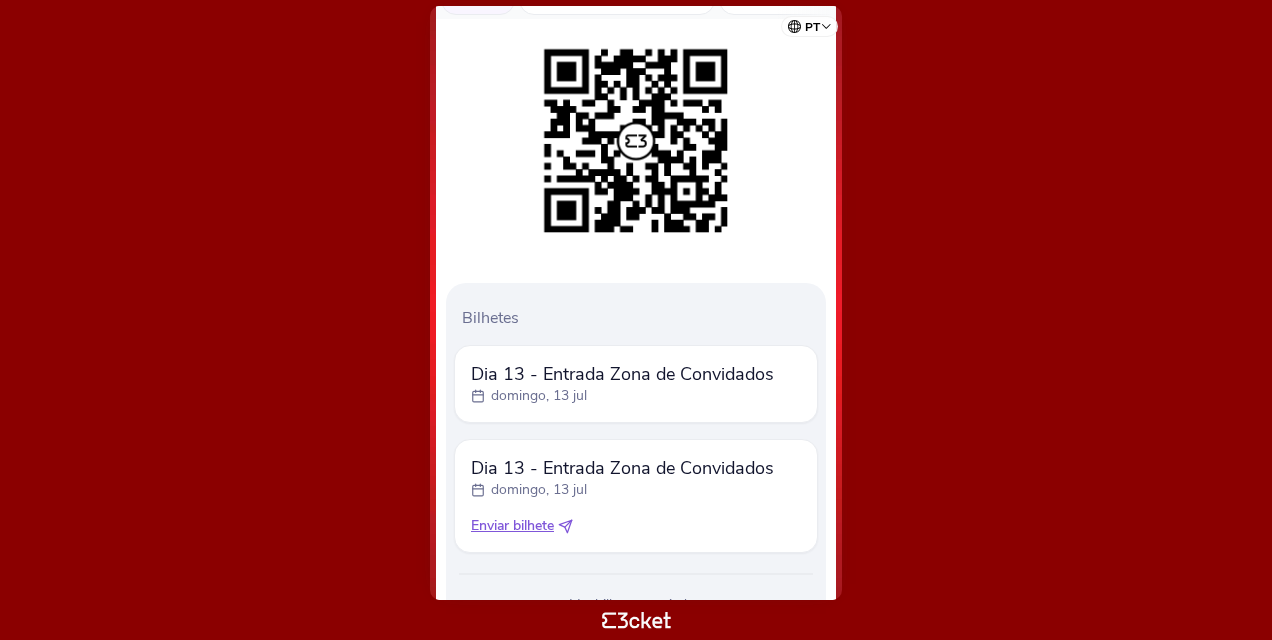 scroll, scrollTop: 365, scrollLeft: 0, axis: vertical 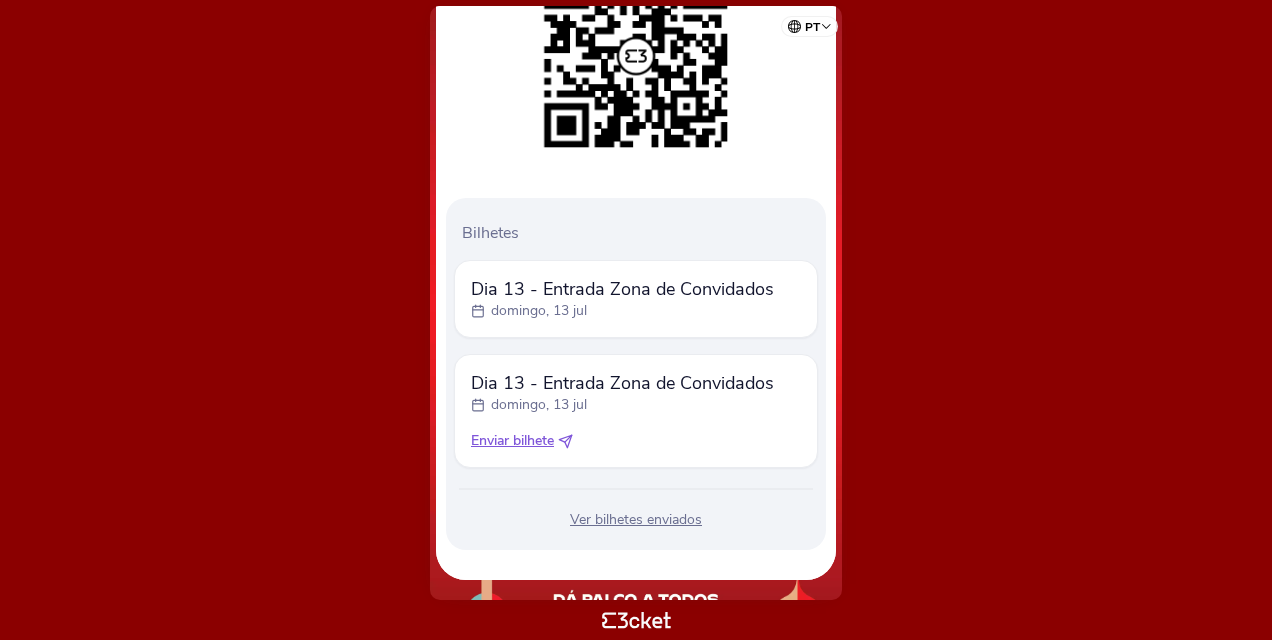 click on "Dia 13 - Entrada Zona de Convidados
domingo, 13 jul
Enviar bilhete" at bounding box center (636, 299) 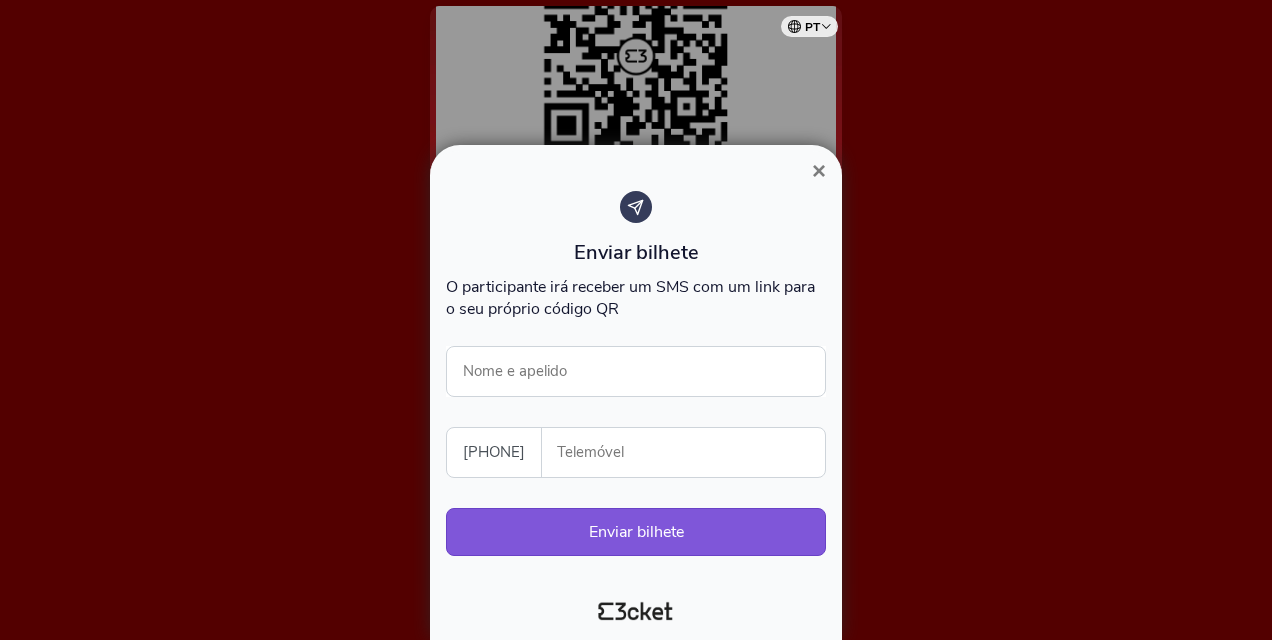click on "×" at bounding box center [819, 170] 